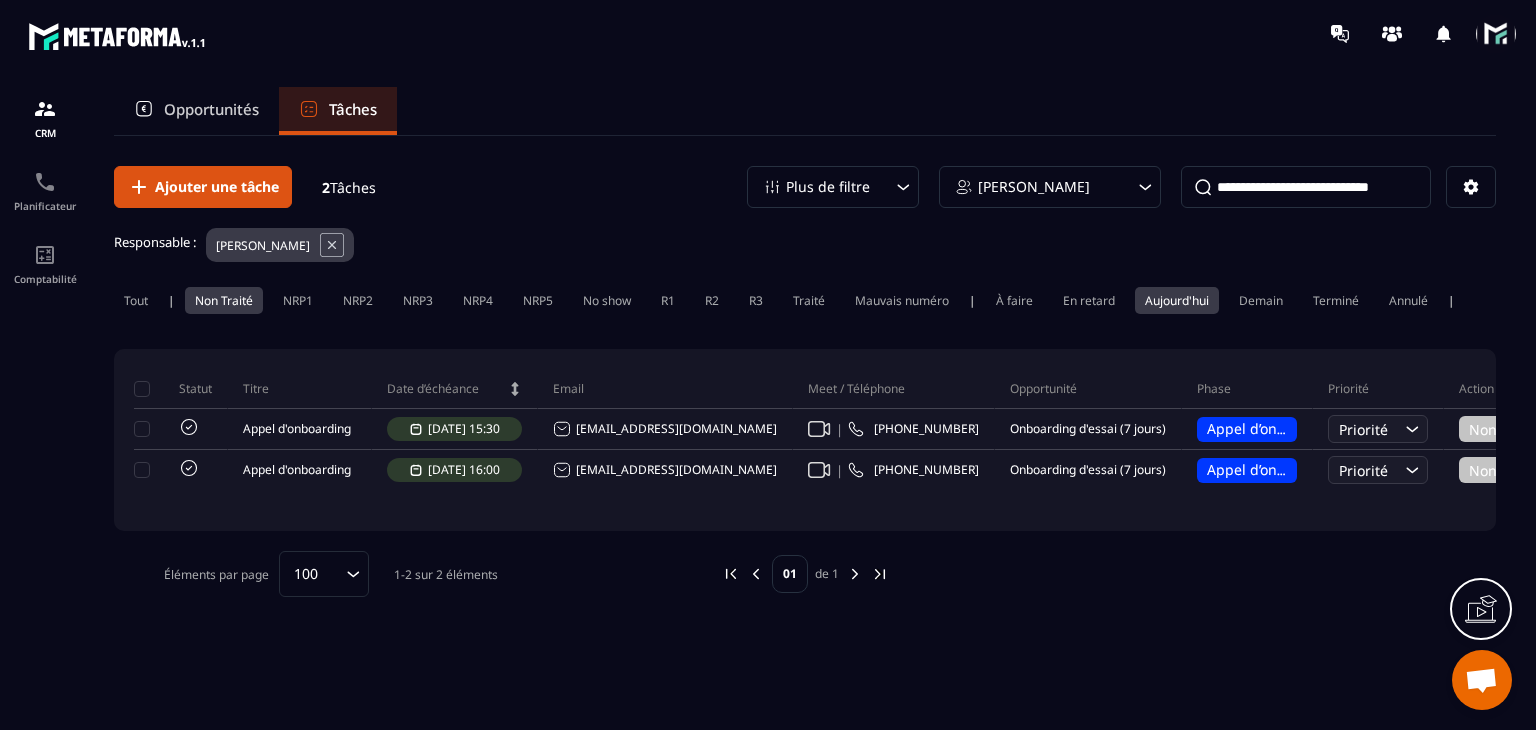 scroll, scrollTop: 0, scrollLeft: 0, axis: both 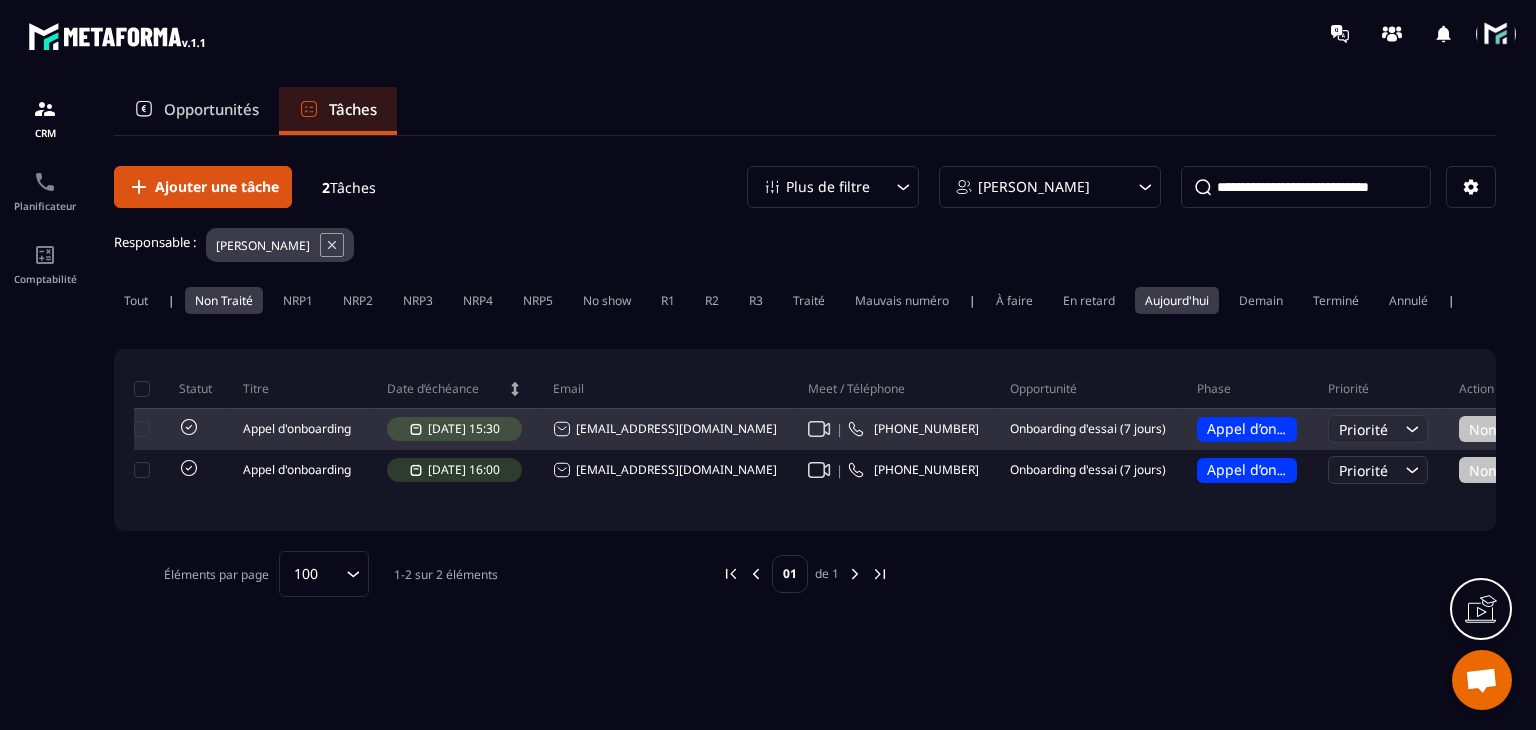 click 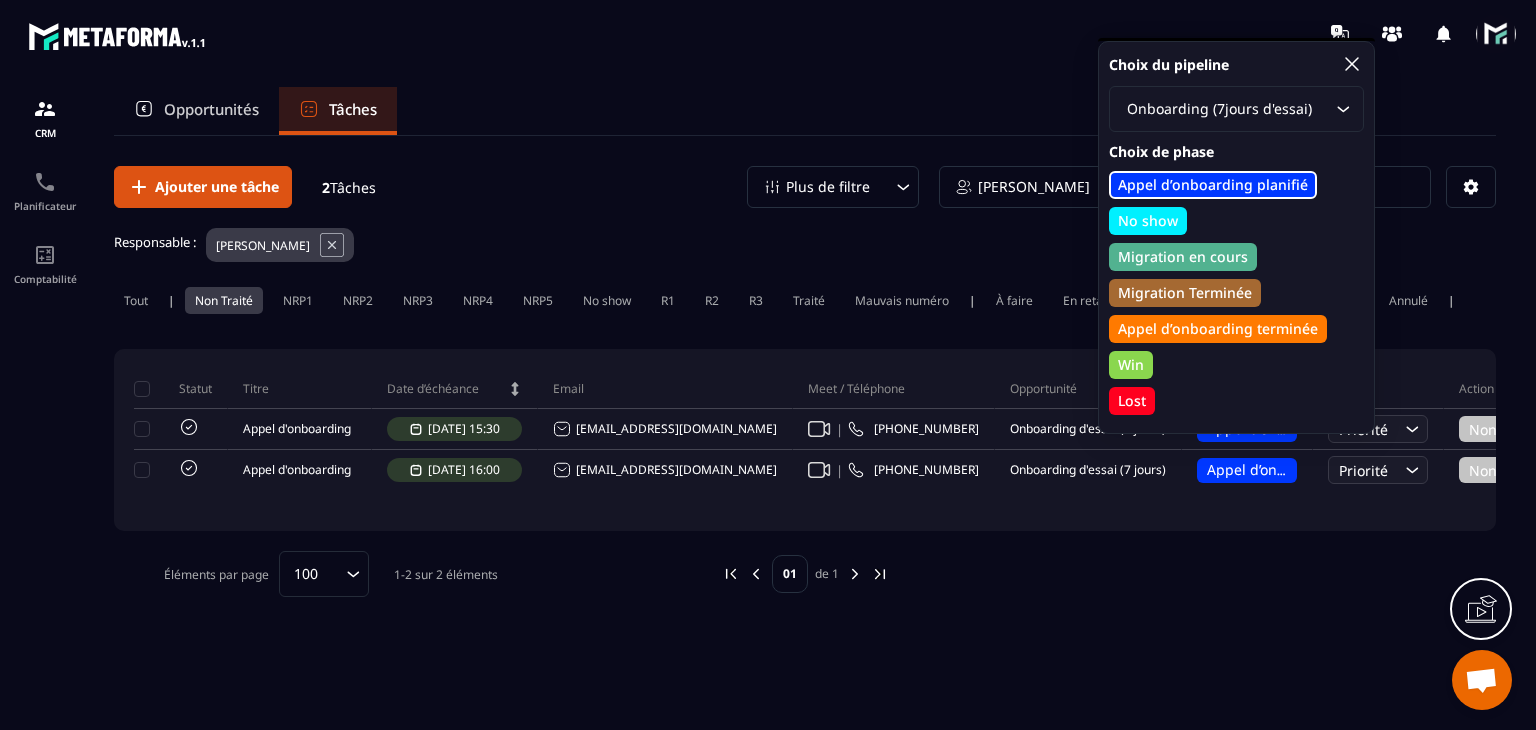 click on "Appel d’onboarding terminée" at bounding box center (1218, 329) 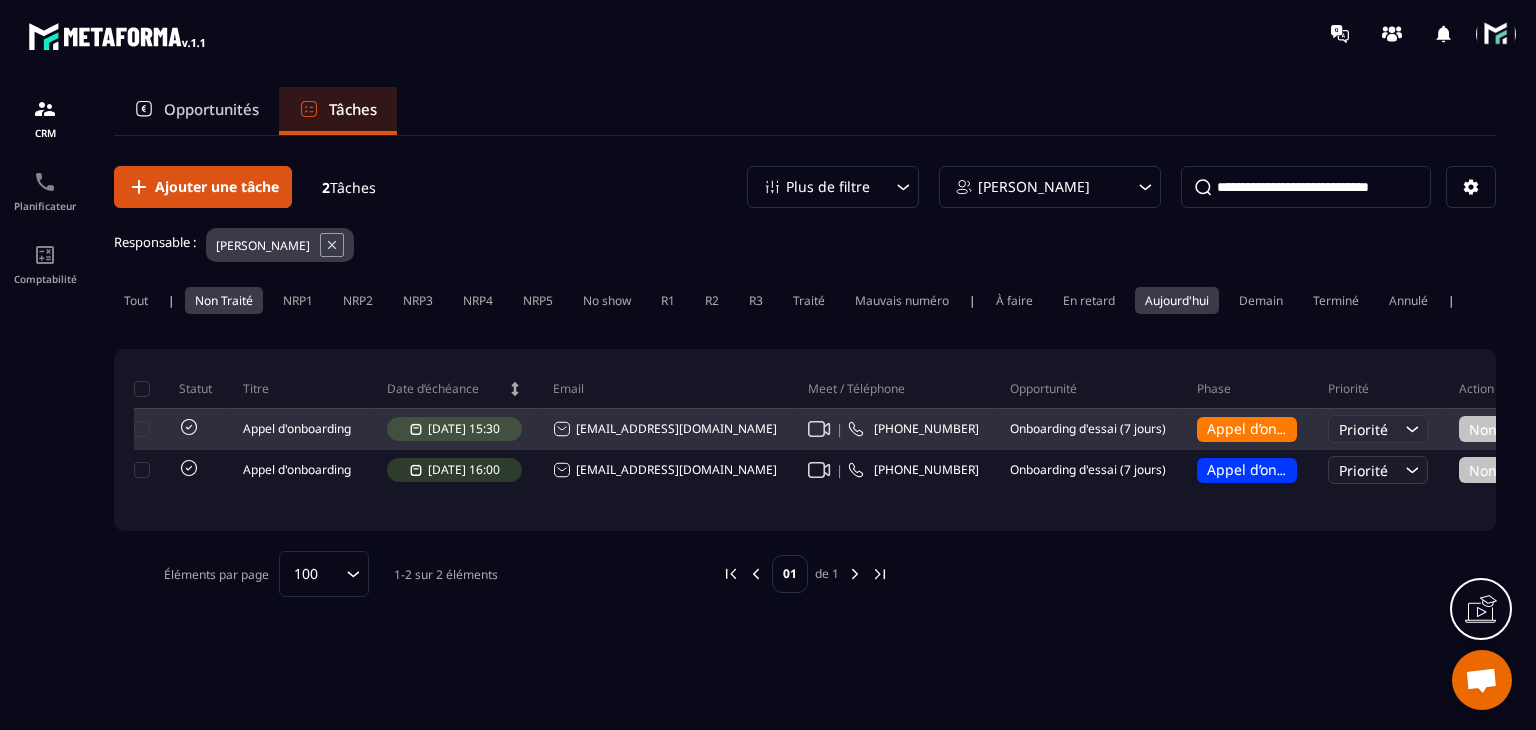 click on "Non Traité" at bounding box center [1519, 429] 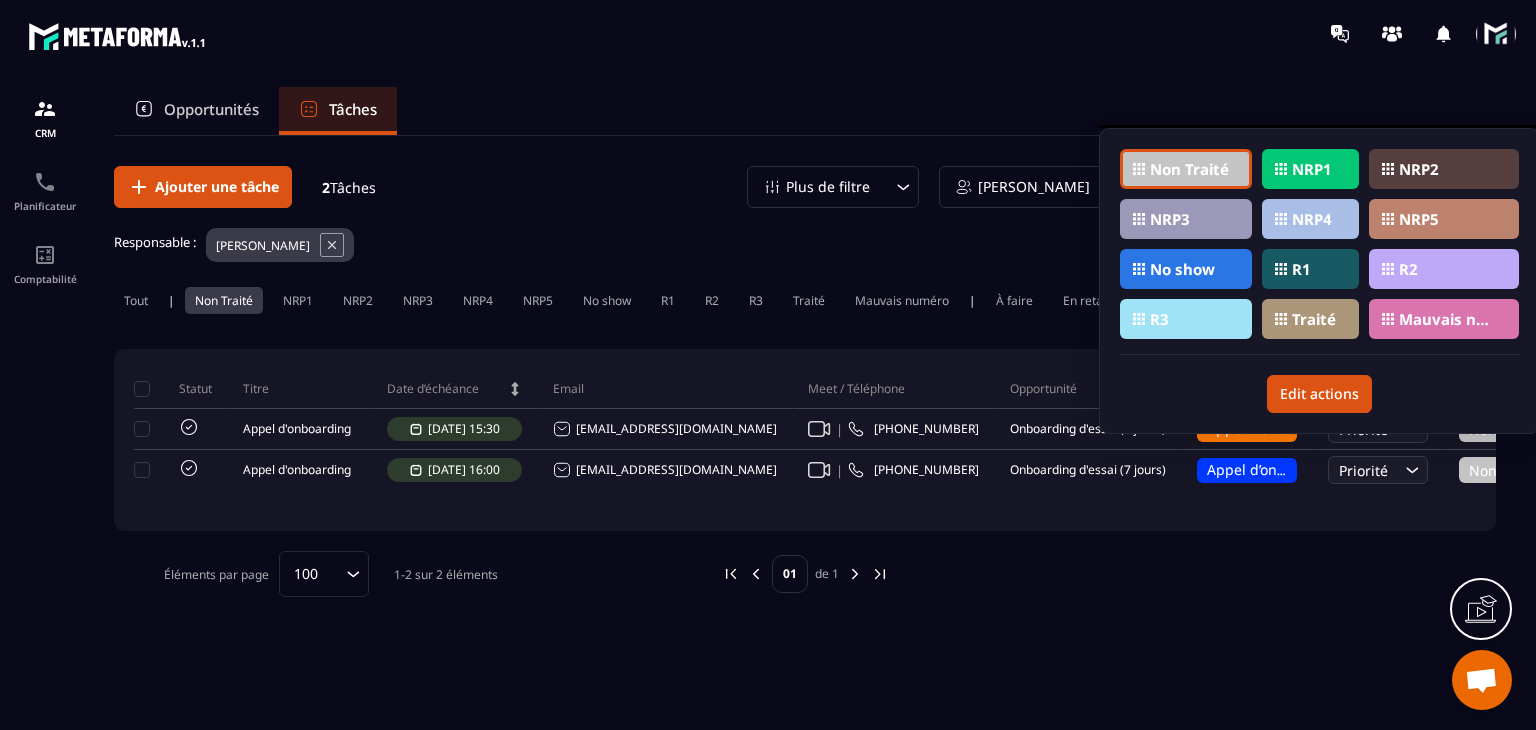 click on "Traité" 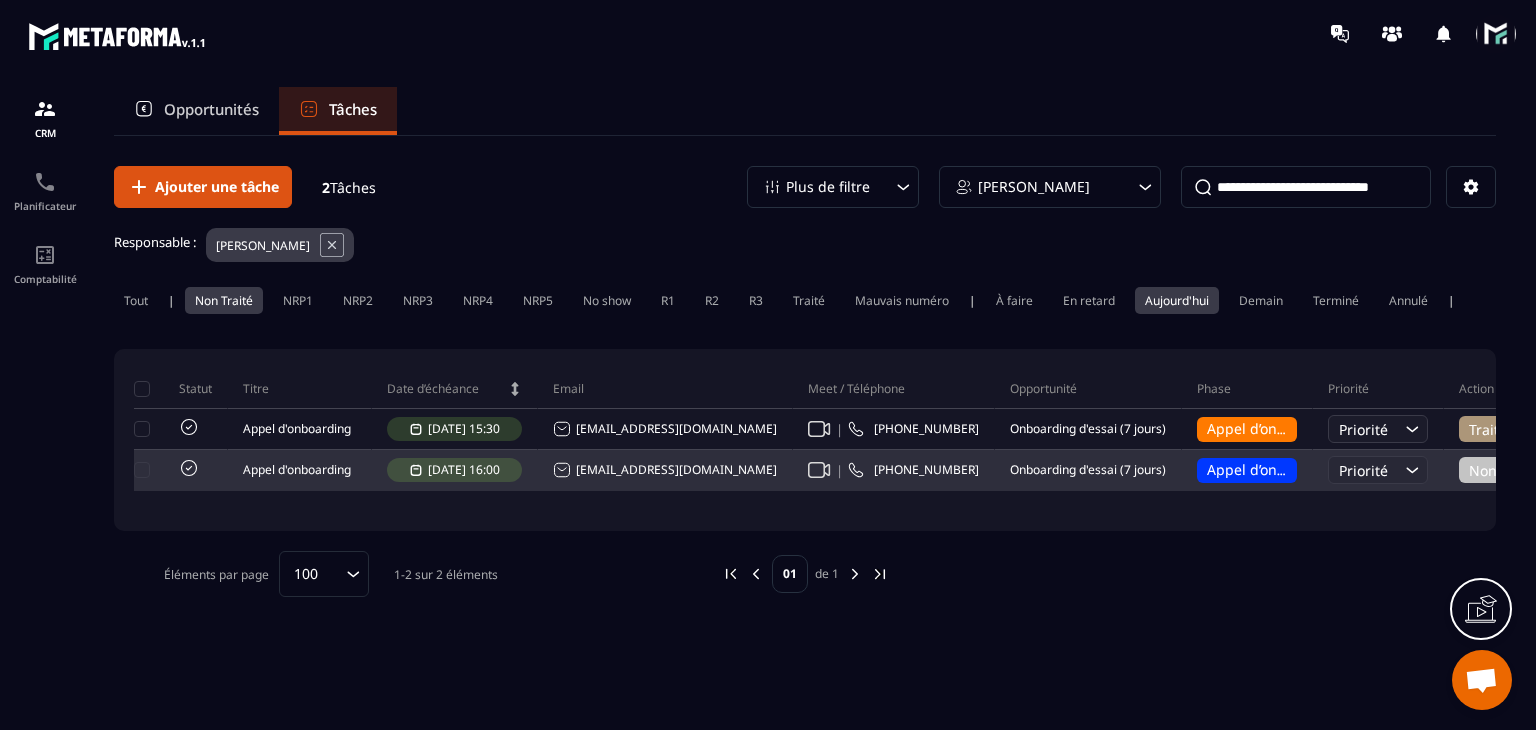 click on "[EMAIL_ADDRESS][DOMAIN_NAME]" at bounding box center [665, 470] 